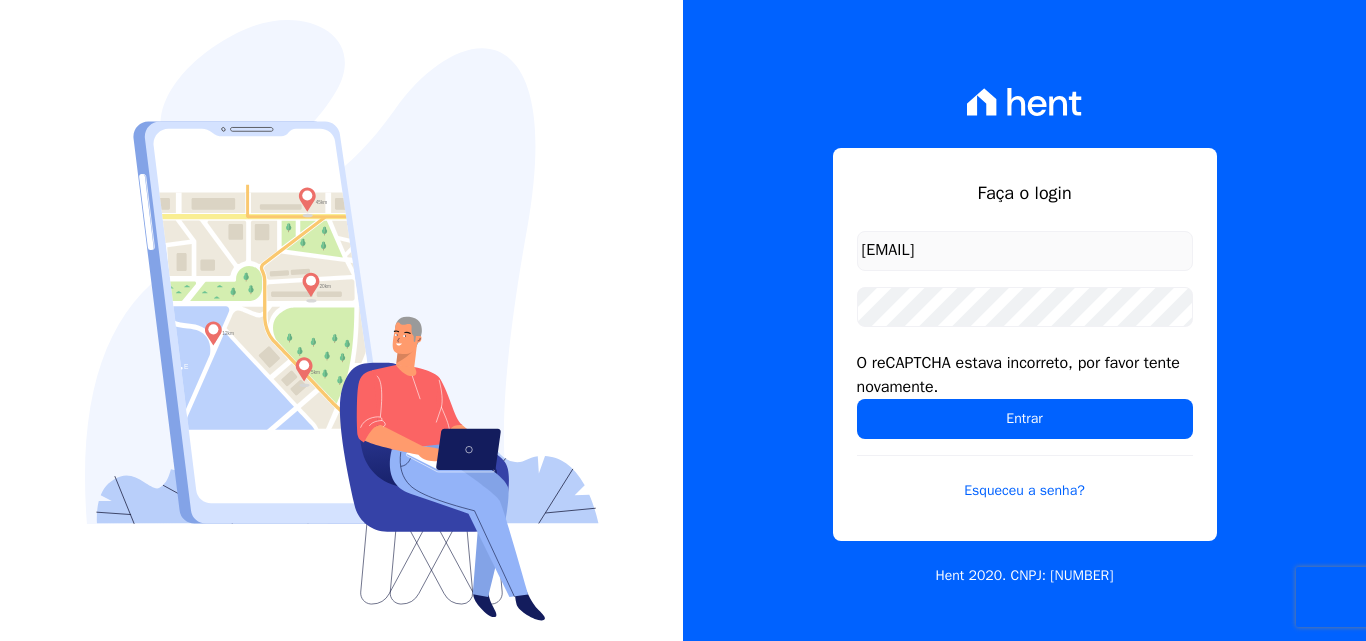scroll, scrollTop: 0, scrollLeft: 0, axis: both 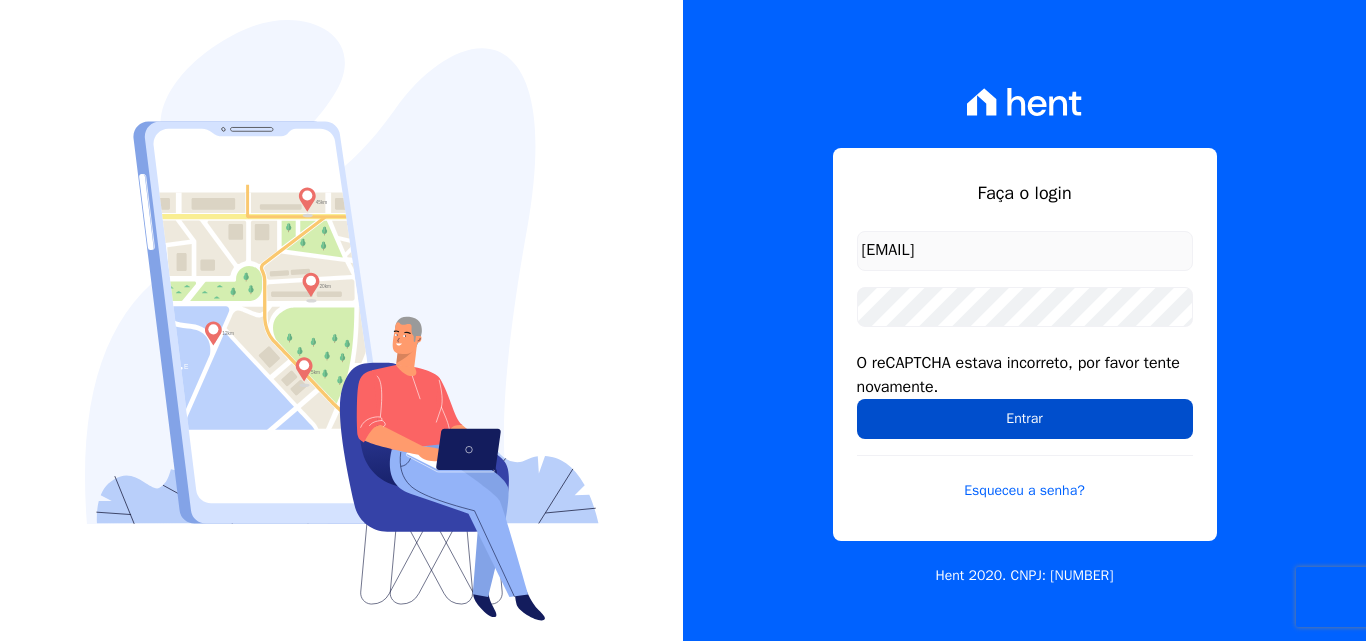 click on "Entrar" at bounding box center [1025, 419] 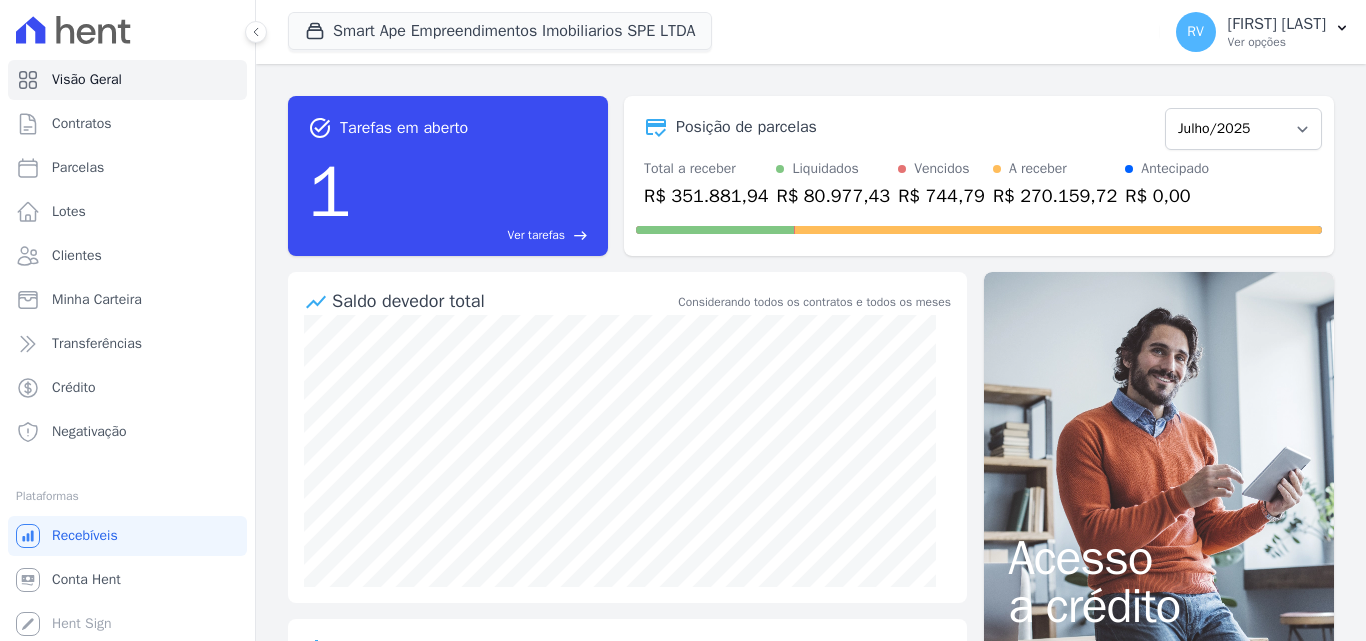 scroll, scrollTop: 0, scrollLeft: 0, axis: both 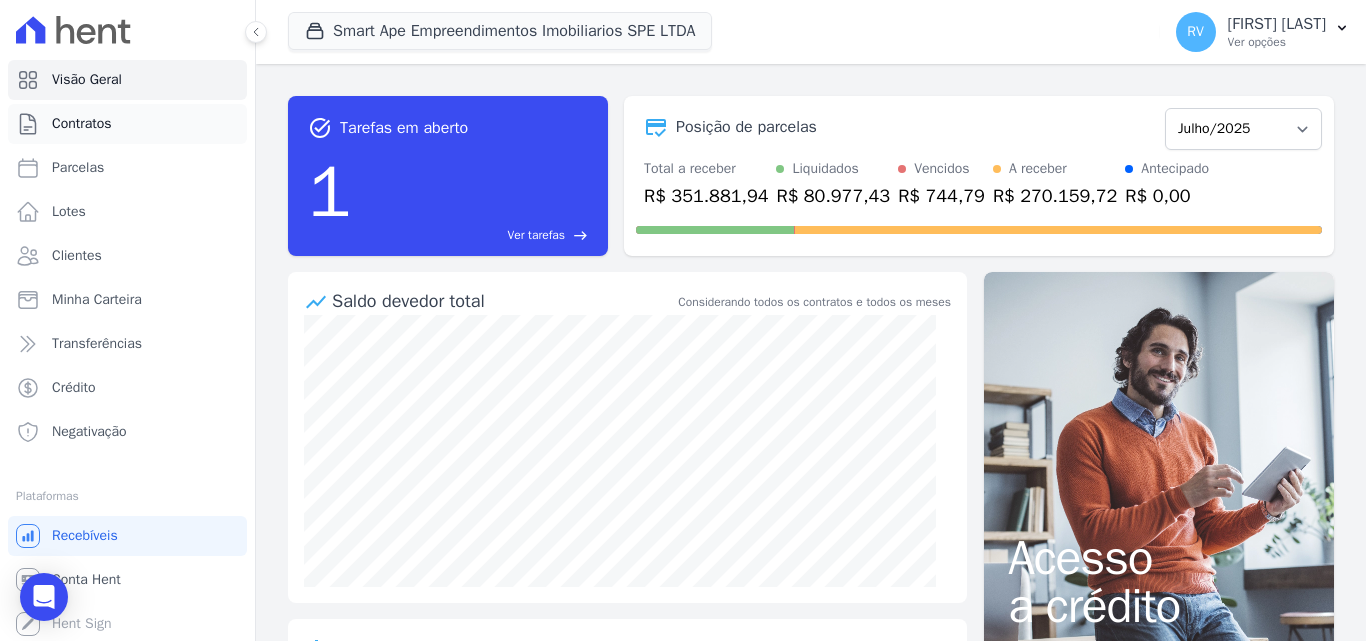 click on "Contratos" at bounding box center (82, 124) 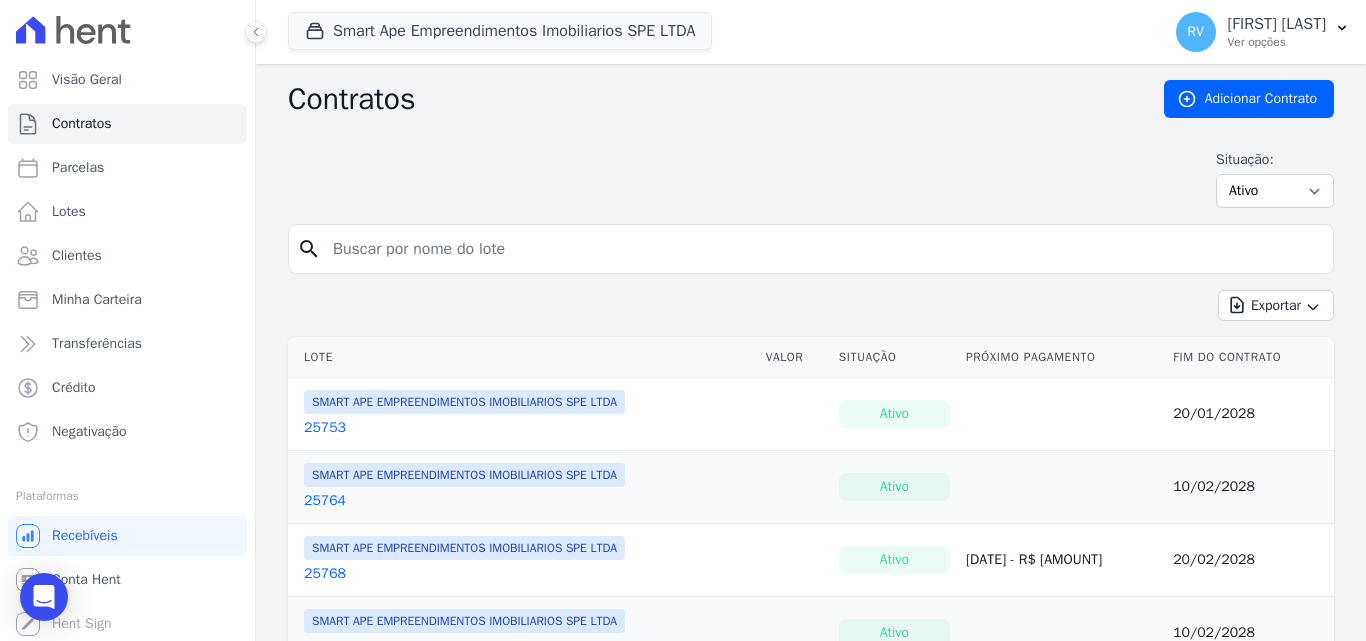 click at bounding box center [823, 249] 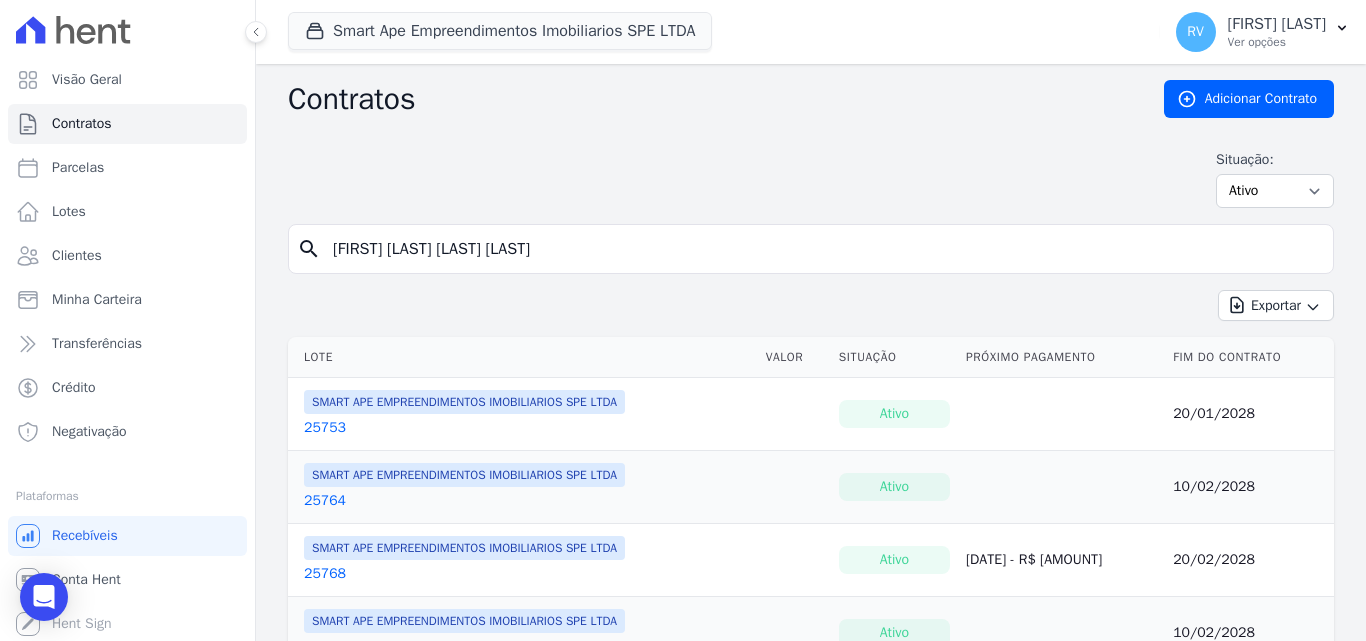 type on "KARINA GABRIELE LACERDA DE ALMEIDA" 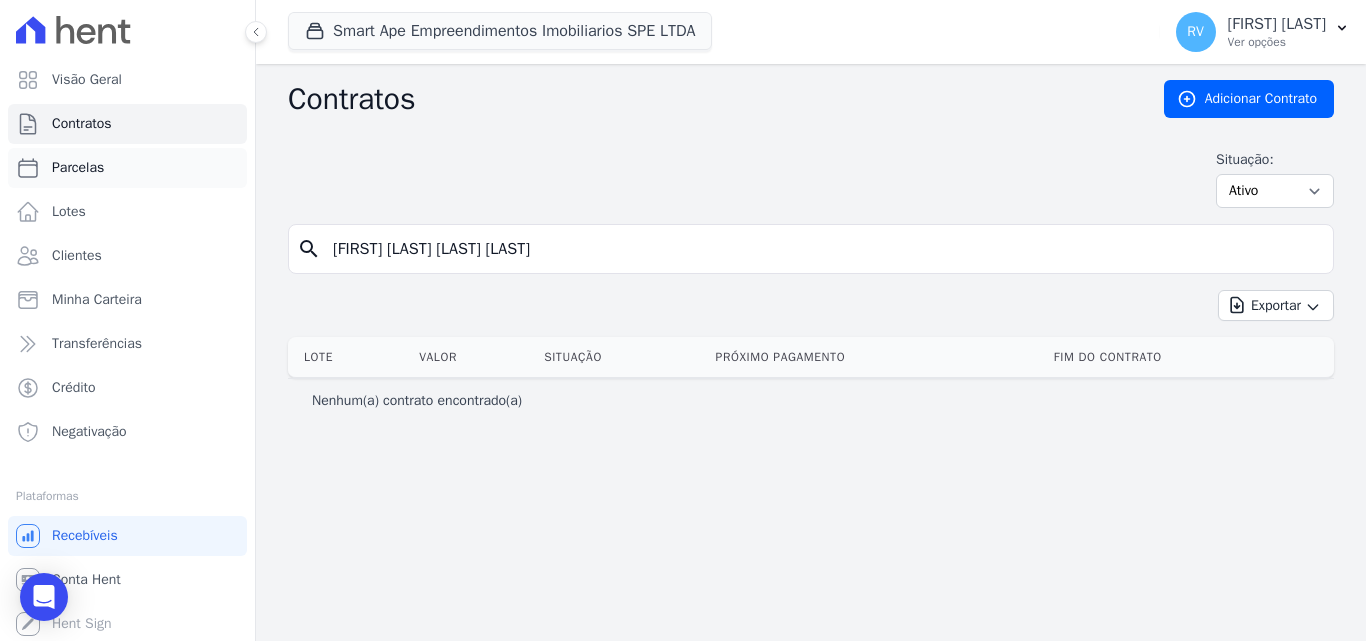 click on "Parcelas" at bounding box center [127, 168] 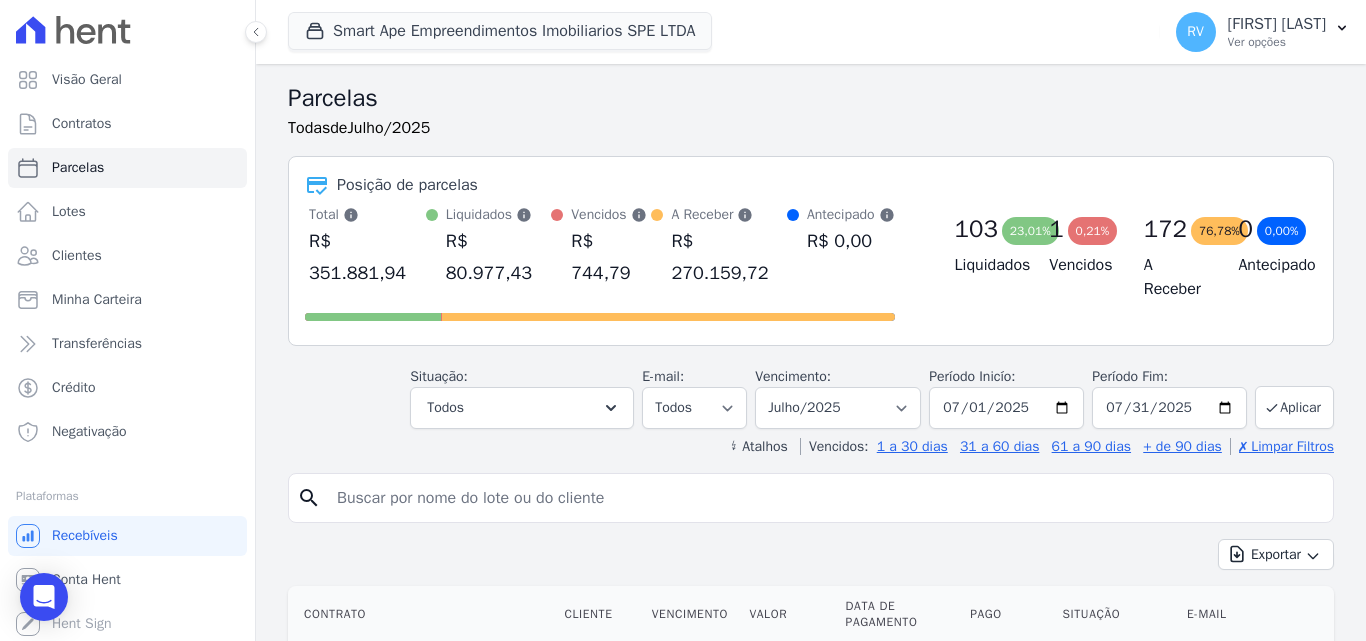 click at bounding box center [825, 498] 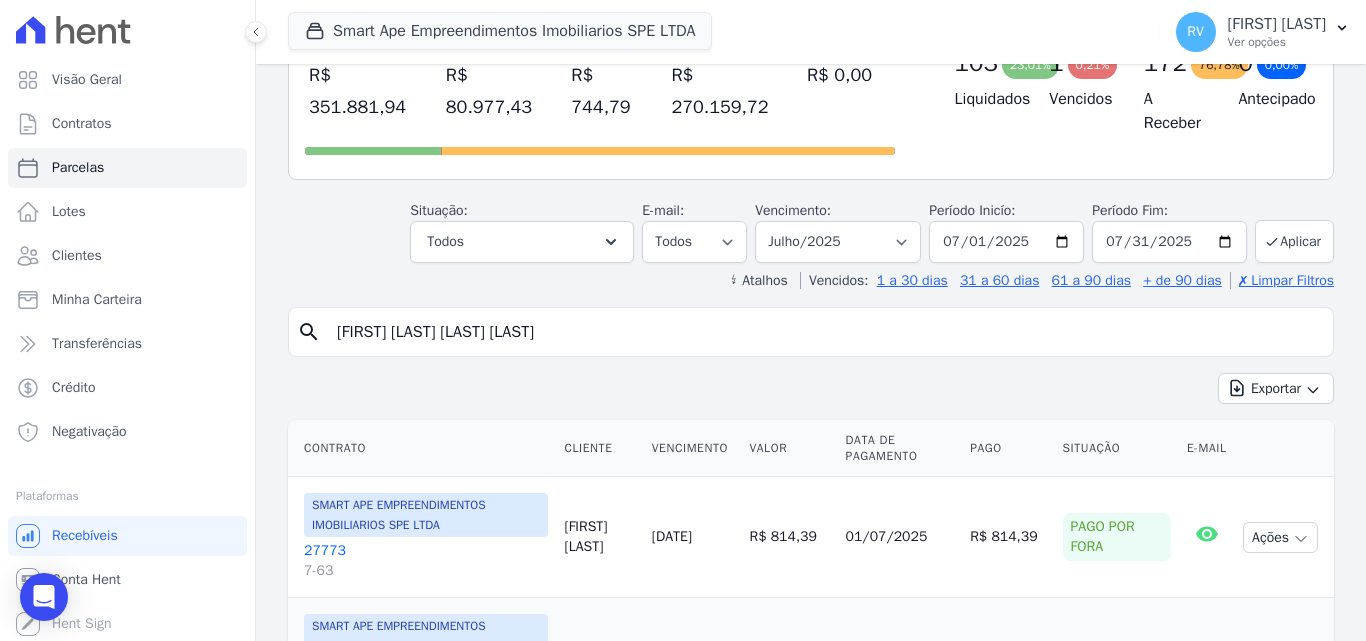 scroll, scrollTop: 0, scrollLeft: 0, axis: both 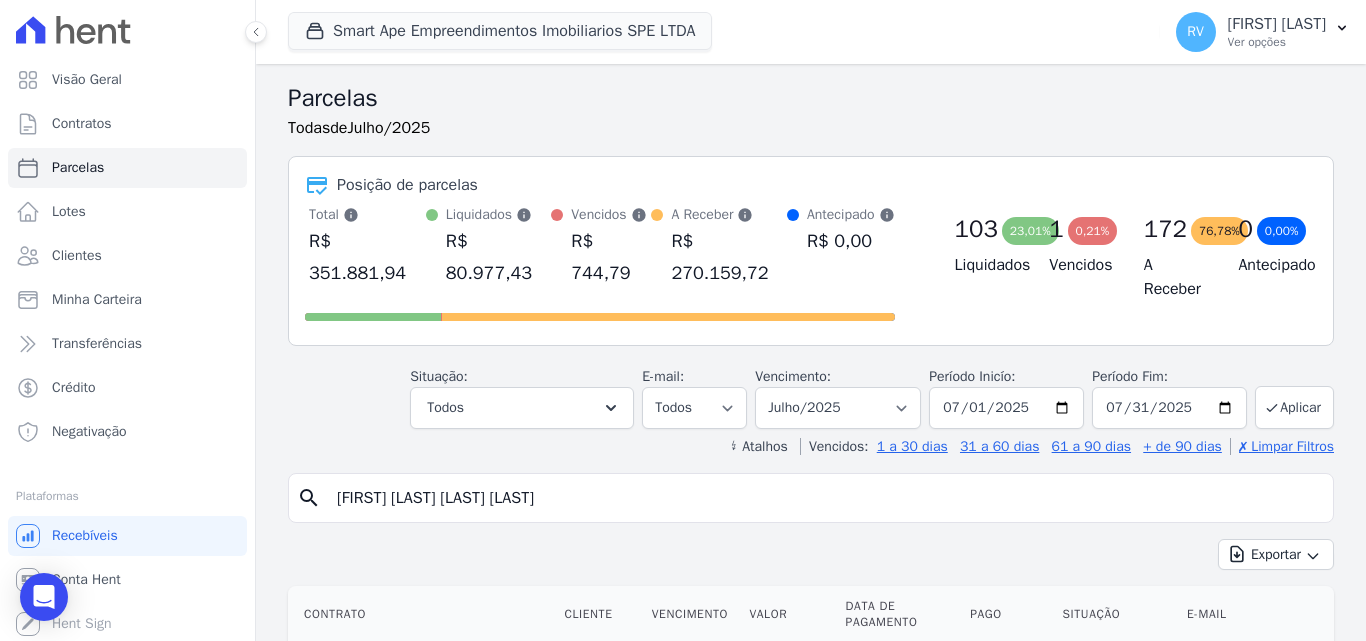 drag, startPoint x: 470, startPoint y: 495, endPoint x: 797, endPoint y: 495, distance: 327 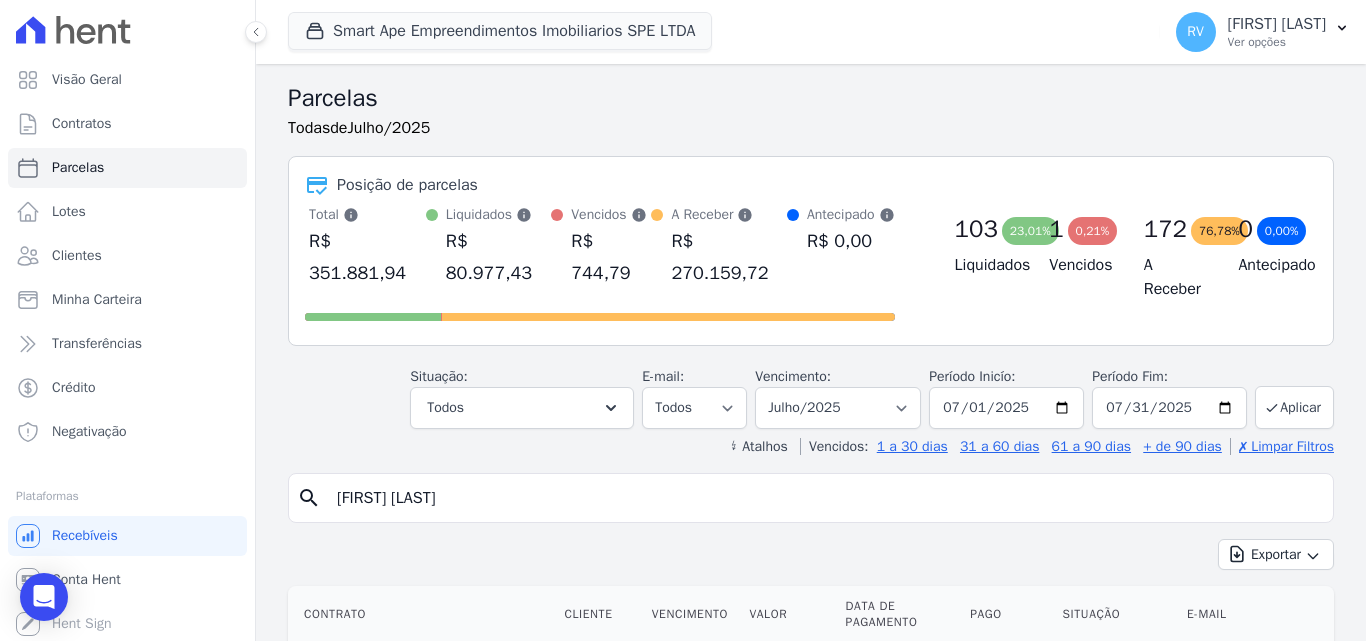 type on "[FIRST] [MIDDLE]" 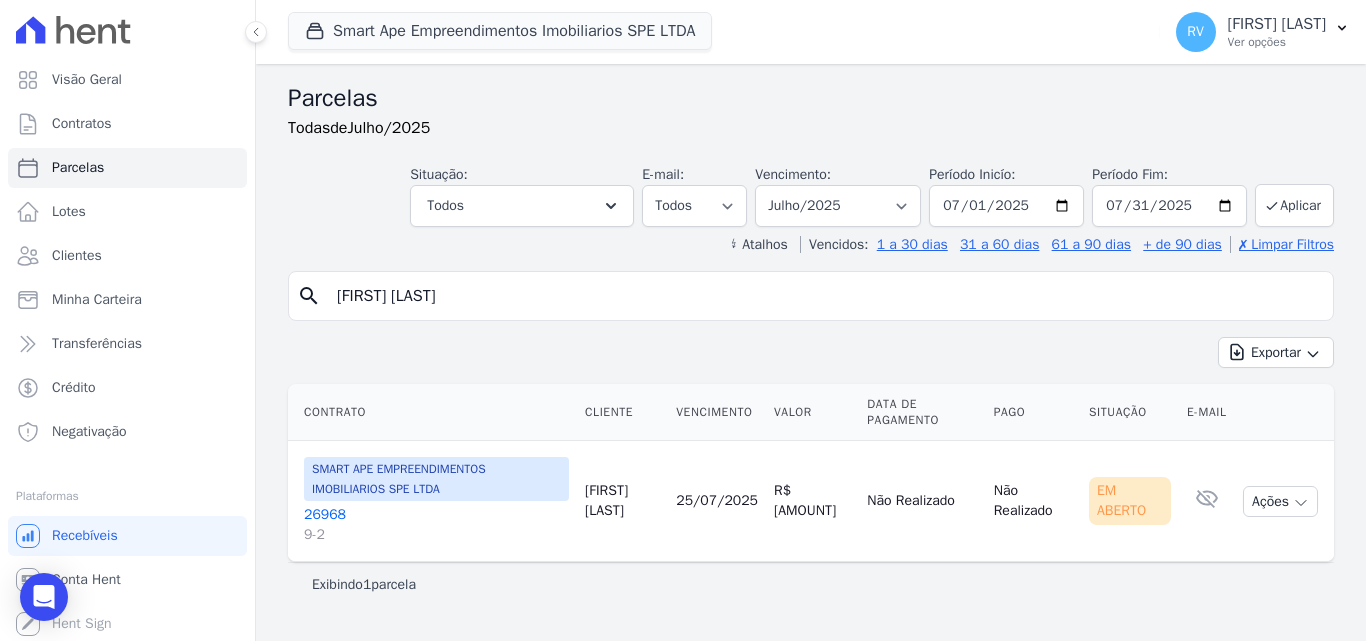 click on "[FIRST] [MIDDLE]" at bounding box center [825, 296] 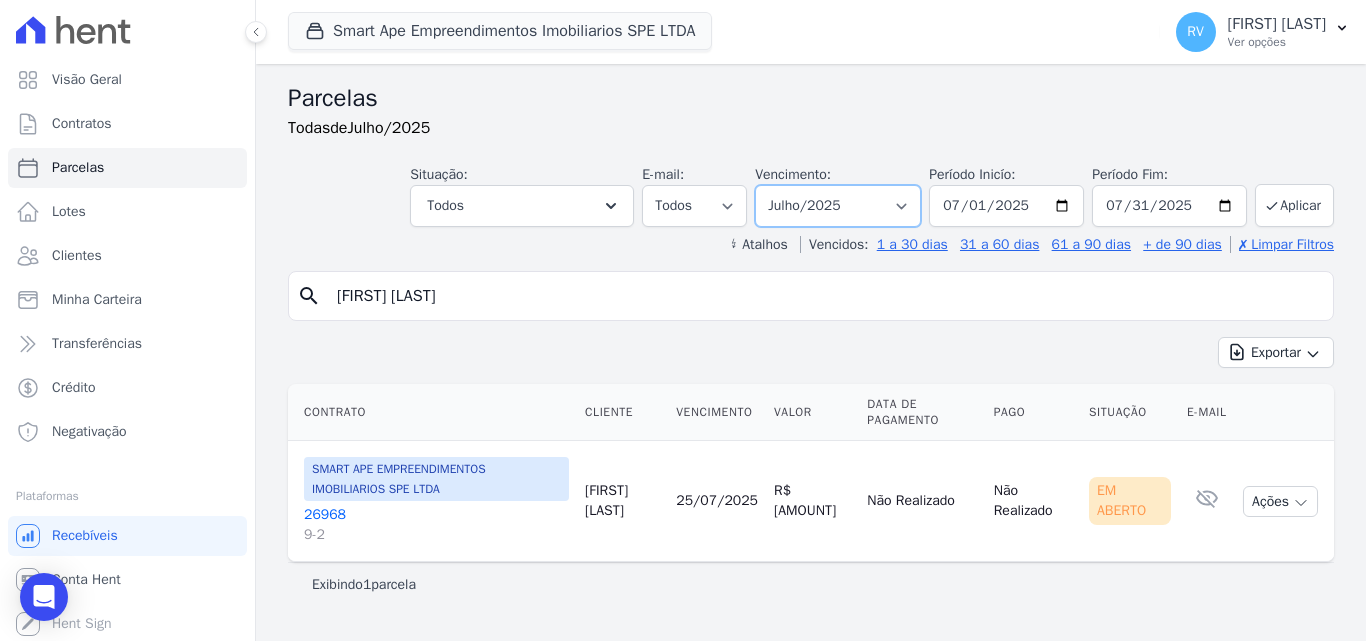 click on "Filtrar por período
────────
Todos os meses
Março/2024
Abril/2024
Maio/2024
Junho/2024
Julho/2024
Agosto/2024
Setembro/2024
Outubro/2024
Novembro/2024
Dezembro/2024
Janeiro/2025
Fevereiro/2025
Março/2025
Abril/2025
Maio/2025
Junho/2025
Julho/2025
Agosto/2025
Setembro/2025
Outubro/2025
Novembro/2025
Dezembro/2025
Janeiro/2026
Fevereiro/2026
Março/2026
Abril/2026
Maio/2026
Junho/2026
Julho/2026
Agosto/2026
Setembro/2026
Outubro/2026
Novembro/2026
Dezembro/2026
Janeiro/2027
Fevereiro/2027
Março/2027
Abril/2027
Maio/2027
Junho/2027
Julho/2027
Agosto/2027
Setembro/2027
Outubro/2027
Novembro/2027
Dezembro/2027
Janeiro/2028
Fevereiro/2028
Março/2028
Abril/2028
Maio/2028
Junho/2028
Julho/2028
Agosto/2028
Setembro/2028
Outubro/2028
Novembro/2028
Dezembro/2028
Janeiro/2029
Fevereiro/2029
Março/2029
Abril/2029
Maio/2029
Junho/2029
Julho/2029" at bounding box center (838, 206) 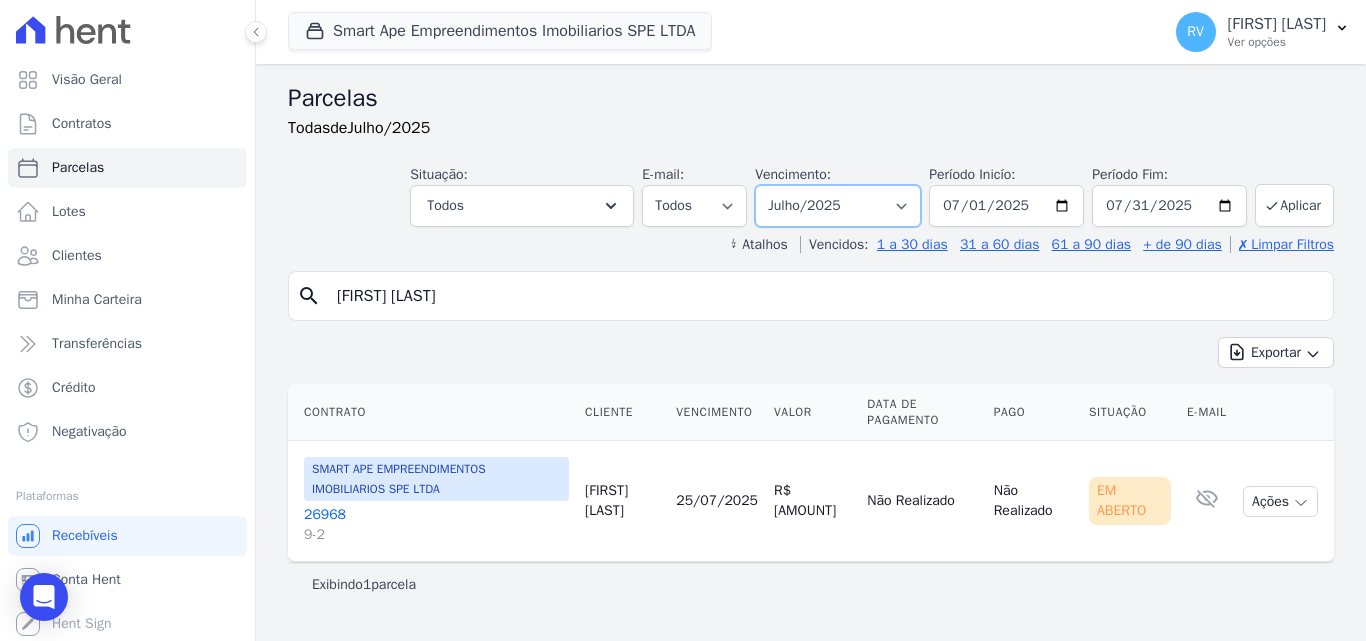select on "date_range_filter" 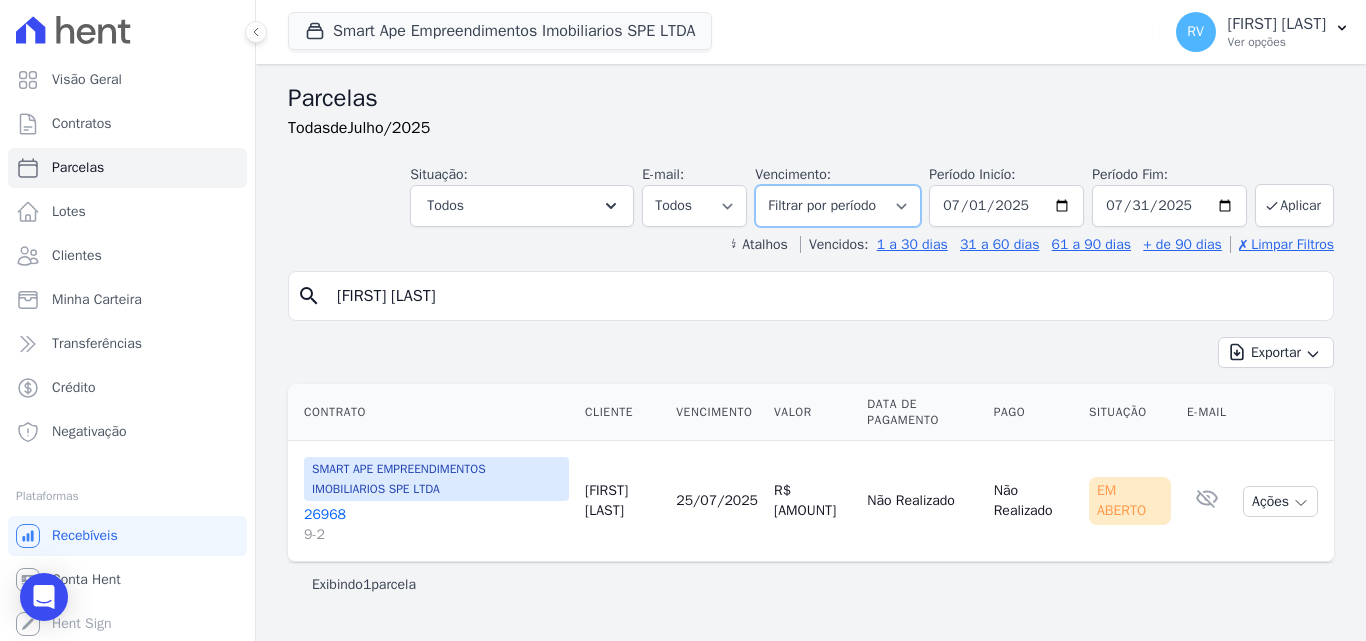 click on "Filtrar por período
────────
Todos os meses
Março/2024
Abril/2024
Maio/2024
Junho/2024
Julho/2024
Agosto/2024
Setembro/2024
Outubro/2024
Novembro/2024
Dezembro/2024
Janeiro/2025
Fevereiro/2025
Março/2025
Abril/2025
Maio/2025
Junho/2025
Julho/2025
Agosto/2025
Setembro/2025
Outubro/2025
Novembro/2025
Dezembro/2025
Janeiro/2026
Fevereiro/2026
Março/2026
Abril/2026
Maio/2026
Junho/2026
Julho/2026
Agosto/2026
Setembro/2026
Outubro/2026
Novembro/2026
Dezembro/2026
Janeiro/2027
Fevereiro/2027
Março/2027
Abril/2027
Maio/2027
Junho/2027
Julho/2027
Agosto/2027
Setembro/2027
Outubro/2027
Novembro/2027
Dezembro/2027
Janeiro/2028
Fevereiro/2028
Março/2028
Abril/2028
Maio/2028
Junho/2028
Julho/2028
Agosto/2028
Setembro/2028
Outubro/2028
Novembro/2028
Dezembro/2028
Janeiro/2029
Fevereiro/2029
Março/2029
Abril/2029
Maio/2029
Junho/2029
Julho/2029" at bounding box center [838, 206] 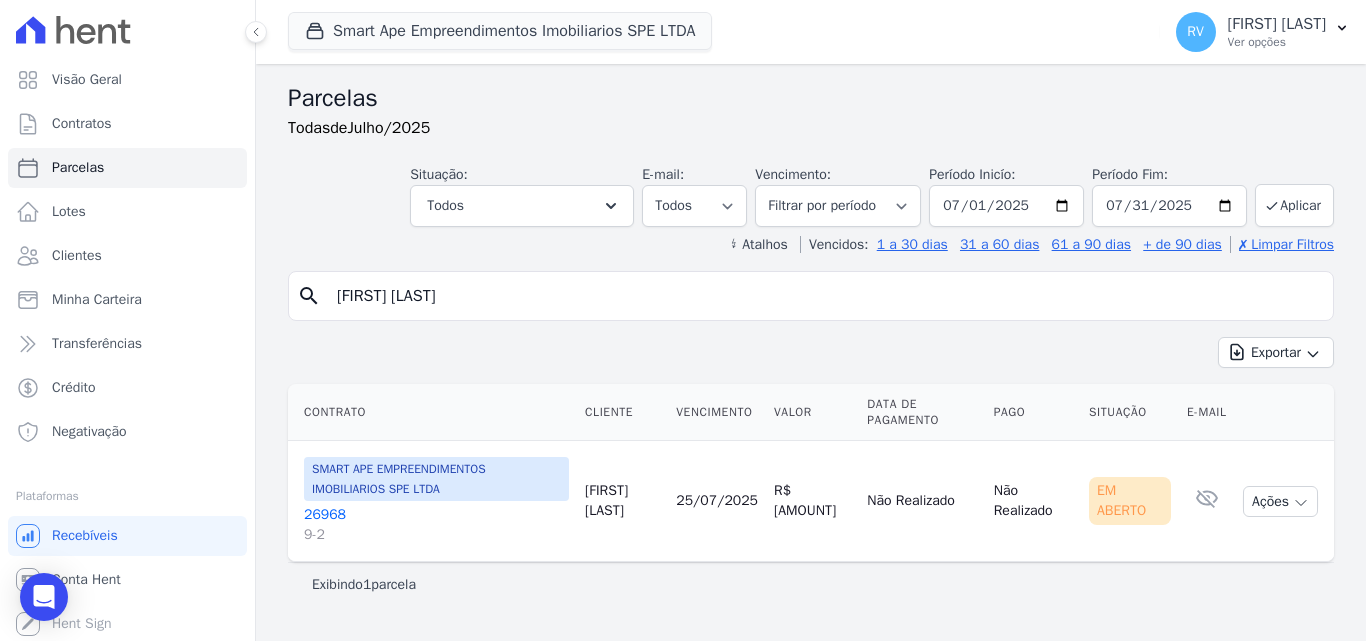 click on "[FIRST] [MIDDLE]" at bounding box center (825, 296) 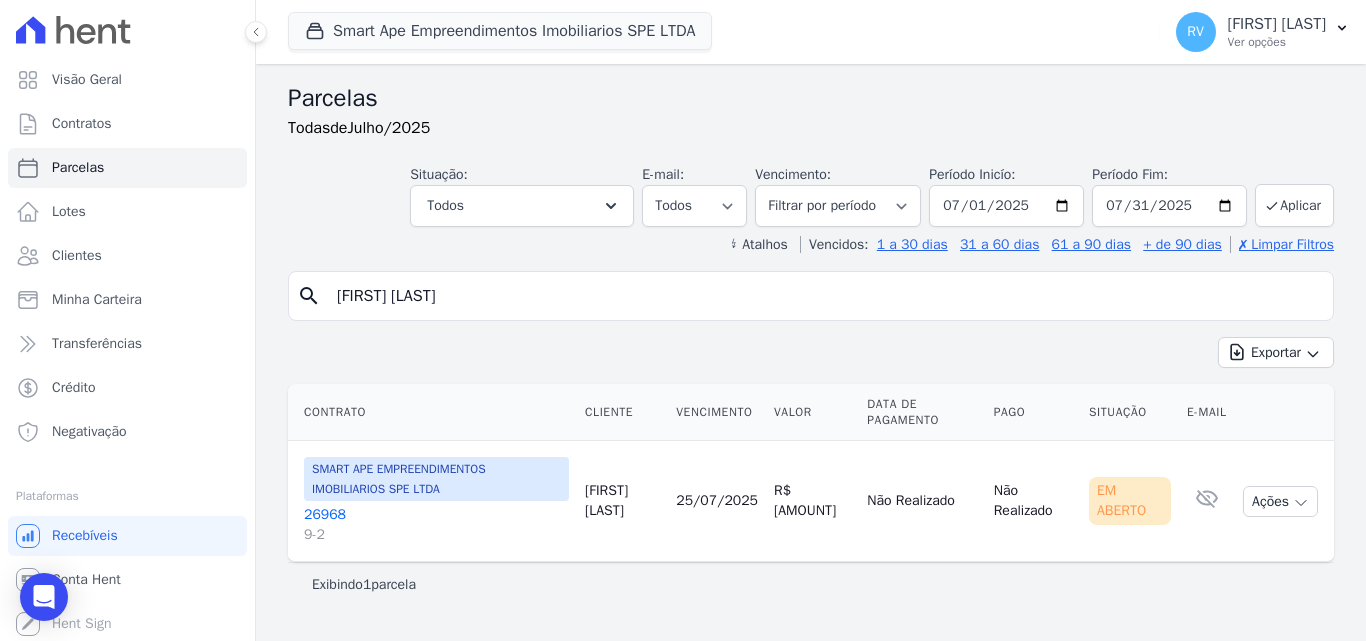click on "[FIRST] [MIDDLE]" at bounding box center [825, 296] 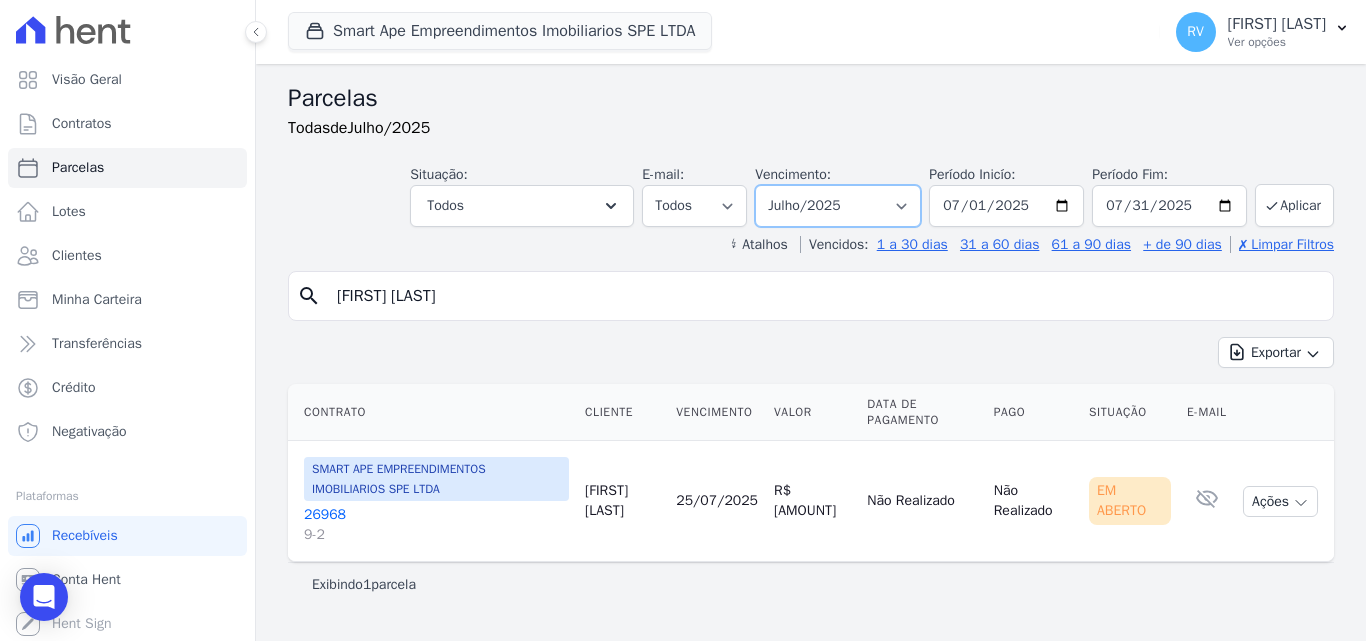 click on "Filtrar por período
────────
Todos os meses
Março/2024
Abril/2024
Maio/2024
Junho/2024
Julho/2024
Agosto/2024
Setembro/2024
Outubro/2024
Novembro/2024
Dezembro/2024
Janeiro/2025
Fevereiro/2025
Março/2025
Abril/2025
Maio/2025
Junho/2025
Julho/2025
Agosto/2025
Setembro/2025
Outubro/2025
Novembro/2025
Dezembro/2025
Janeiro/2026
Fevereiro/2026
Março/2026
Abril/2026
Maio/2026
Junho/2026
Julho/2026
Agosto/2026
Setembro/2026
Outubro/2026
Novembro/2026
Dezembro/2026
Janeiro/2027
Fevereiro/2027
Março/2027
Abril/2027
Maio/2027
Junho/2027
Julho/2027
Agosto/2027
Setembro/2027
Outubro/2027
Novembro/2027
Dezembro/2027
Janeiro/2028
Fevereiro/2028
Março/2028
Abril/2028
Maio/2028
Junho/2028
Julho/2028
Agosto/2028
Setembro/2028
Outubro/2028
Novembro/2028
Dezembro/2028
Janeiro/2029
Fevereiro/2029
Março/2029
Abril/2029
Maio/2029
Junho/2029
Julho/2029" at bounding box center (838, 206) 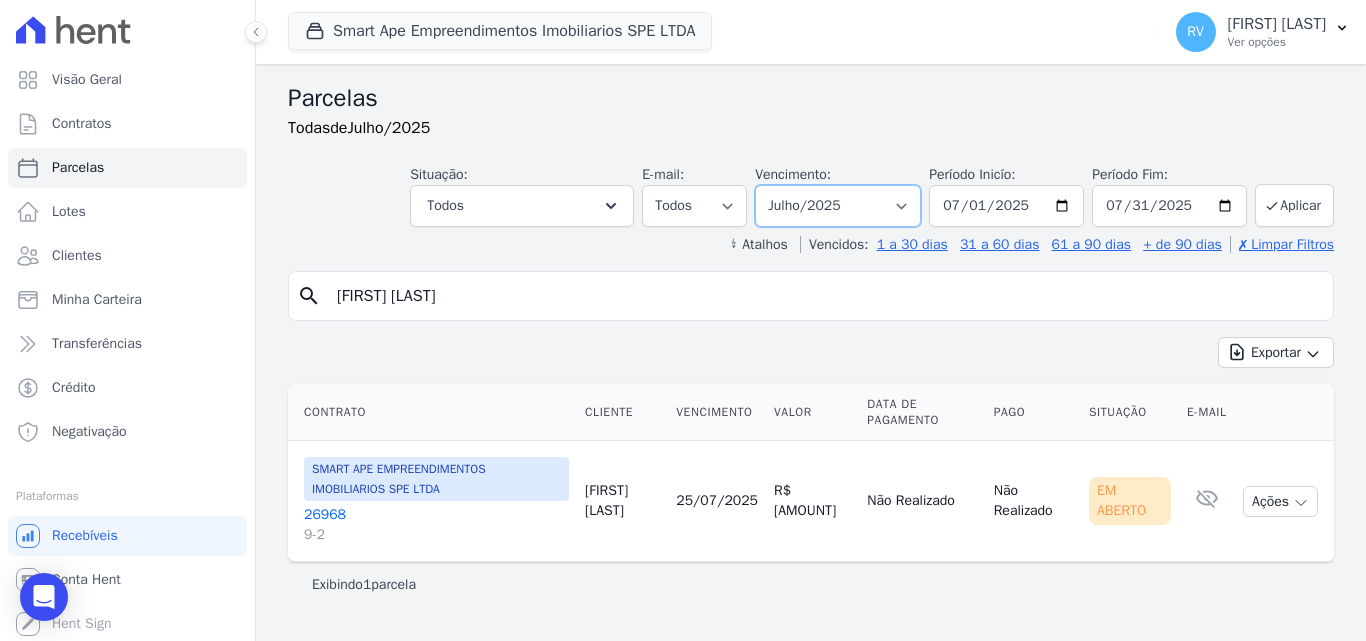 click on "Filtrar por período
────────
Todos os meses
Março/2024
Abril/2024
Maio/2024
Junho/2024
Julho/2024
Agosto/2024
Setembro/2024
Outubro/2024
Novembro/2024
Dezembro/2024
Janeiro/2025
Fevereiro/2025
Março/2025
Abril/2025
Maio/2025
Junho/2025
Julho/2025
Agosto/2025
Setembro/2025
Outubro/2025
Novembro/2025
Dezembro/2025
Janeiro/2026
Fevereiro/2026
Março/2026
Abril/2026
Maio/2026
Junho/2026
Julho/2026
Agosto/2026
Setembro/2026
Outubro/2026
Novembro/2026
Dezembro/2026
Janeiro/2027
Fevereiro/2027
Março/2027
Abril/2027
Maio/2027
Junho/2027
Julho/2027
Agosto/2027
Setembro/2027
Outubro/2027
Novembro/2027
Dezembro/2027
Janeiro/2028
Fevereiro/2028
Março/2028
Abril/2028
Maio/2028
Junho/2028
Julho/2028
Agosto/2028
Setembro/2028
Outubro/2028
Novembro/2028
Dezembro/2028
Janeiro/2029
Fevereiro/2029
Março/2029
Abril/2029
Maio/2029
Junho/2029
Julho/2029" at bounding box center (838, 206) 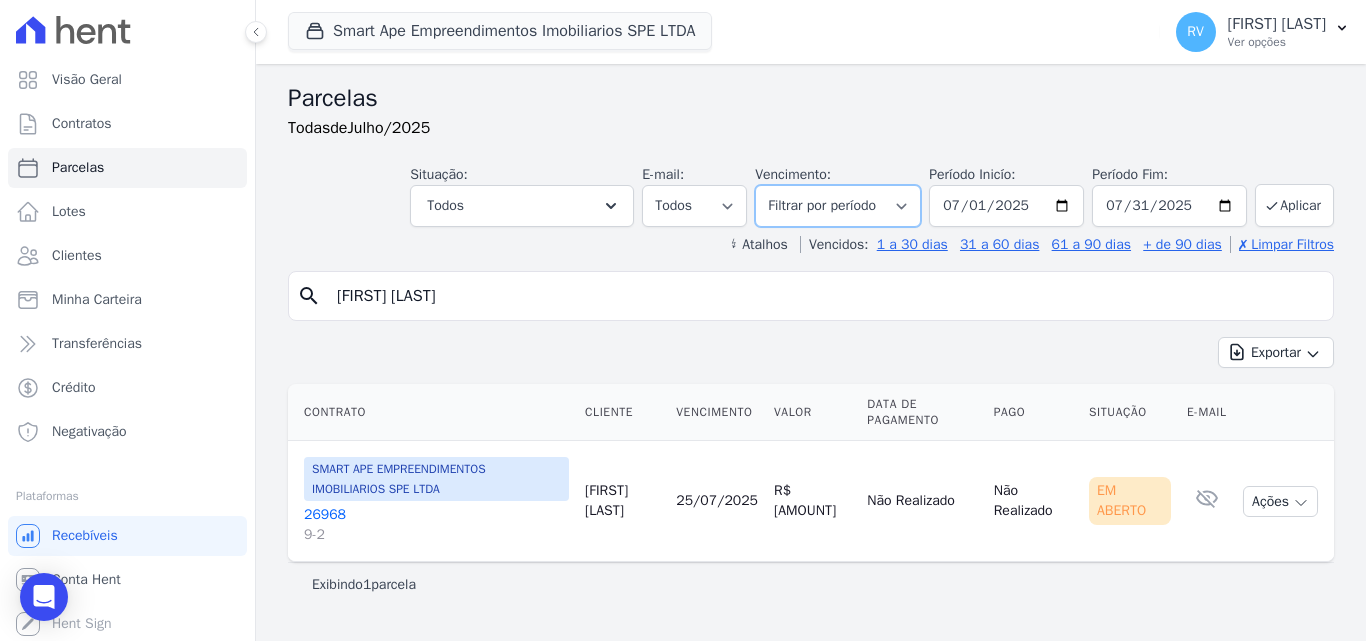 click on "Filtrar por período
────────
Todos os meses
Março/2024
Abril/2024
Maio/2024
Junho/2024
Julho/2024
Agosto/2024
Setembro/2024
Outubro/2024
Novembro/2024
Dezembro/2024
Janeiro/2025
Fevereiro/2025
Março/2025
Abril/2025
Maio/2025
Junho/2025
Julho/2025
Agosto/2025
Setembro/2025
Outubro/2025
Novembro/2025
Dezembro/2025
Janeiro/2026
Fevereiro/2026
Março/2026
Abril/2026
Maio/2026
Junho/2026
Julho/2026
Agosto/2026
Setembro/2026
Outubro/2026
Novembro/2026
Dezembro/2026
Janeiro/2027
Fevereiro/2027
Março/2027
Abril/2027
Maio/2027
Junho/2027
Julho/2027
Agosto/2027
Setembro/2027
Outubro/2027
Novembro/2027
Dezembro/2027
Janeiro/2028
Fevereiro/2028
Março/2028
Abril/2028
Maio/2028
Junho/2028
Julho/2028
Agosto/2028
Setembro/2028
Outubro/2028
Novembro/2028
Dezembro/2028
Janeiro/2029
Fevereiro/2029
Março/2029
Abril/2029
Maio/2029
Junho/2029
Julho/2029" at bounding box center (838, 206) 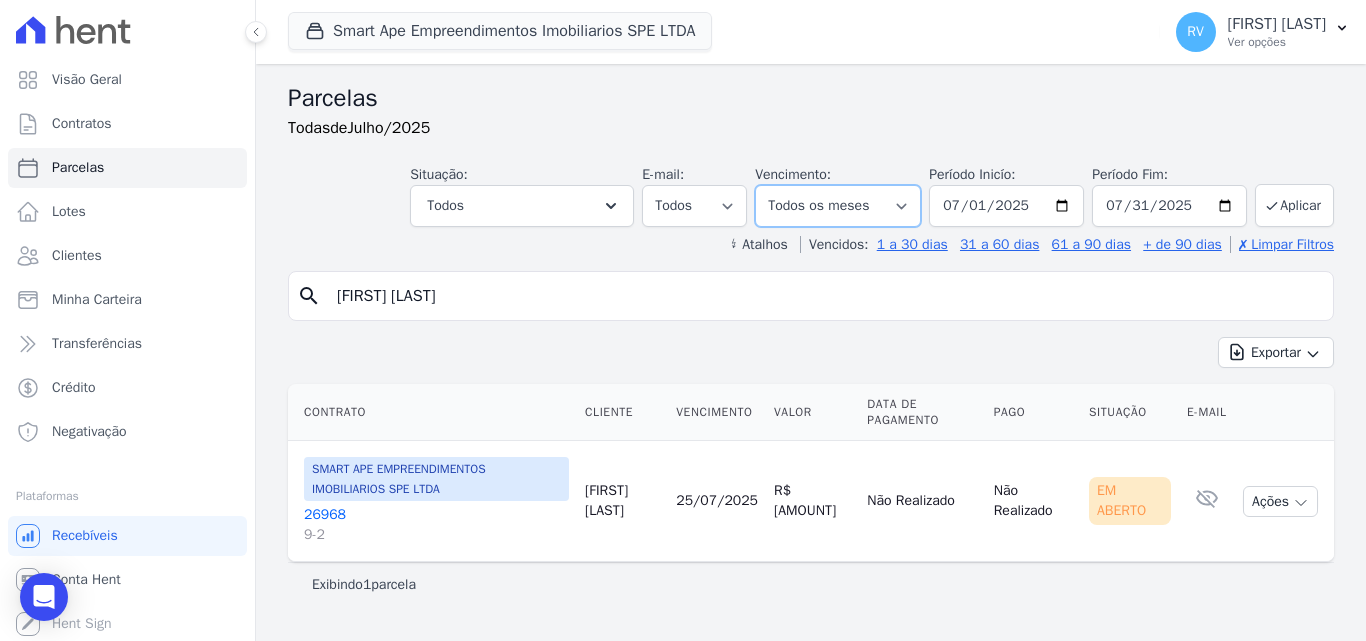 click on "Filtrar por período
────────
Todos os meses
Março/2024
Abril/2024
Maio/2024
Junho/2024
Julho/2024
Agosto/2024
Setembro/2024
Outubro/2024
Novembro/2024
Dezembro/2024
Janeiro/2025
Fevereiro/2025
Março/2025
Abril/2025
Maio/2025
Junho/2025
Julho/2025
Agosto/2025
Setembro/2025
Outubro/2025
Novembro/2025
Dezembro/2025
Janeiro/2026
Fevereiro/2026
Março/2026
Abril/2026
Maio/2026
Junho/2026
Julho/2026
Agosto/2026
Setembro/2026
Outubro/2026
Novembro/2026
Dezembro/2026
Janeiro/2027
Fevereiro/2027
Março/2027
Abril/2027
Maio/2027
Junho/2027
Julho/2027
Agosto/2027
Setembro/2027
Outubro/2027
Novembro/2027
Dezembro/2027
Janeiro/2028
Fevereiro/2028
Março/2028
Abril/2028
Maio/2028
Junho/2028
Julho/2028
Agosto/2028
Setembro/2028
Outubro/2028
Novembro/2028
Dezembro/2028
Janeiro/2029
Fevereiro/2029
Março/2029
Abril/2029
Maio/2029
Junho/2029
Julho/2029" at bounding box center (838, 206) 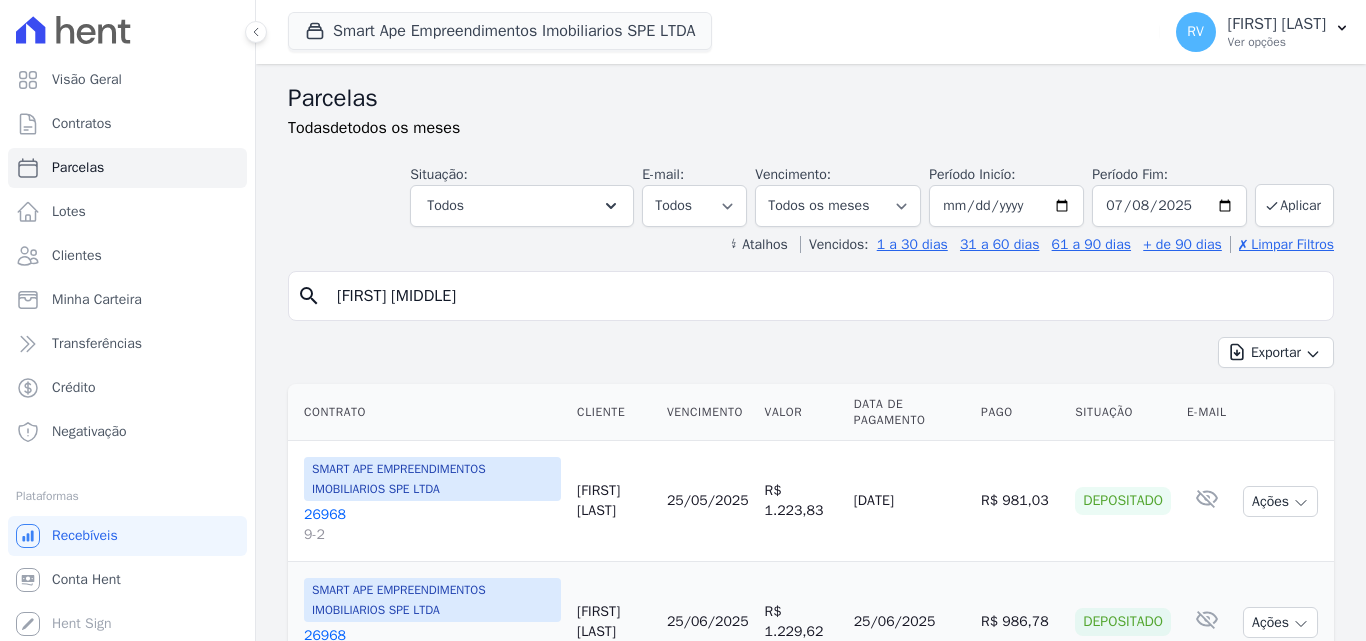 scroll, scrollTop: 0, scrollLeft: 0, axis: both 